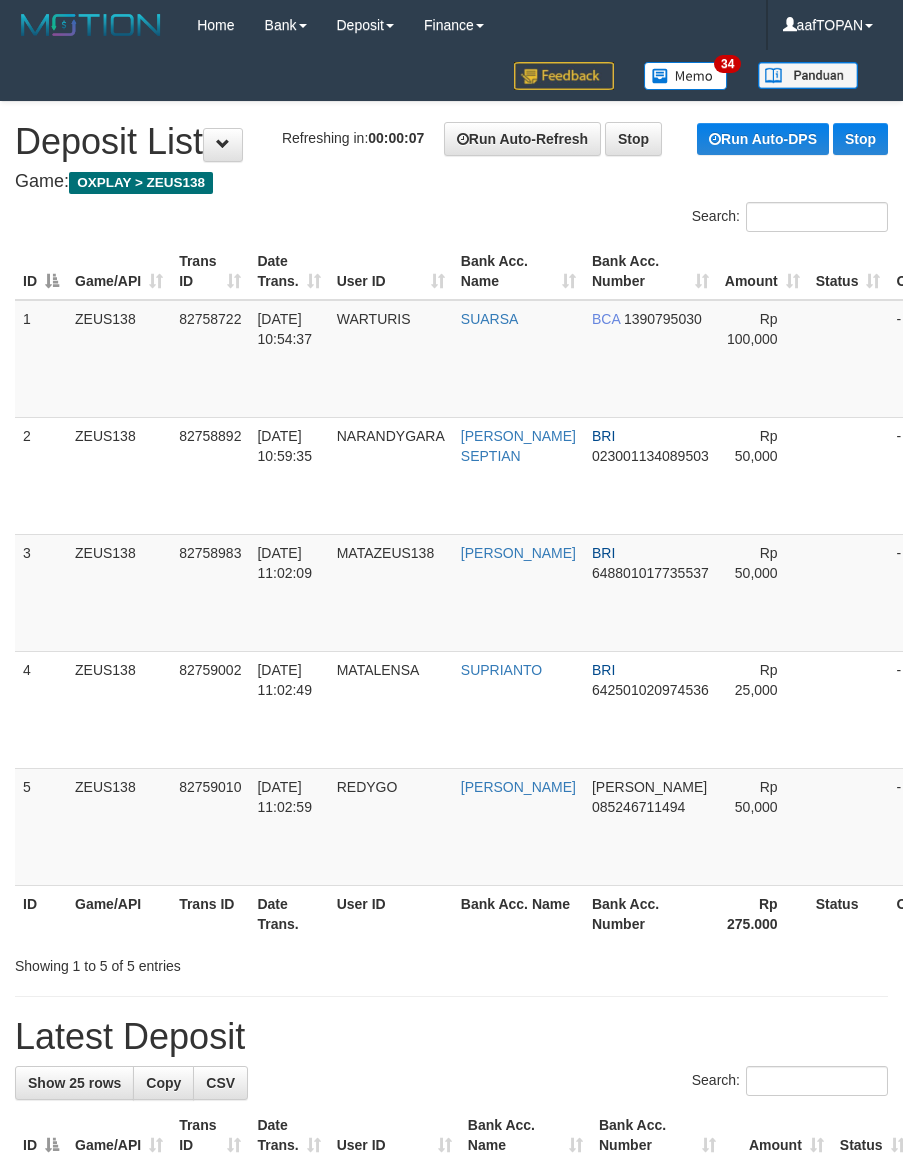scroll, scrollTop: 0, scrollLeft: 0, axis: both 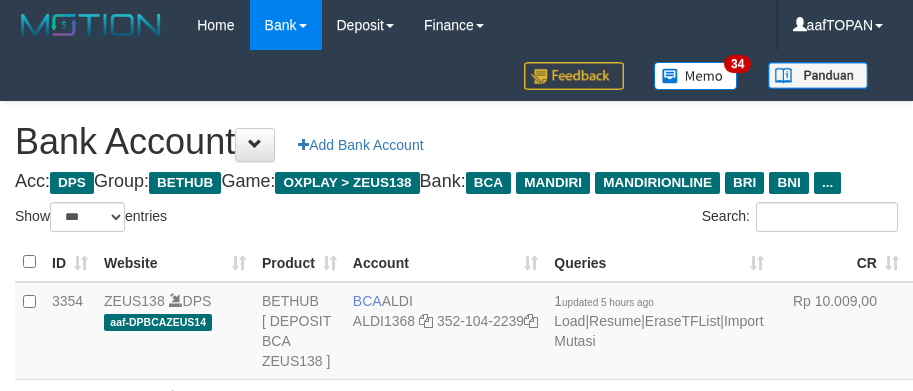 select on "***" 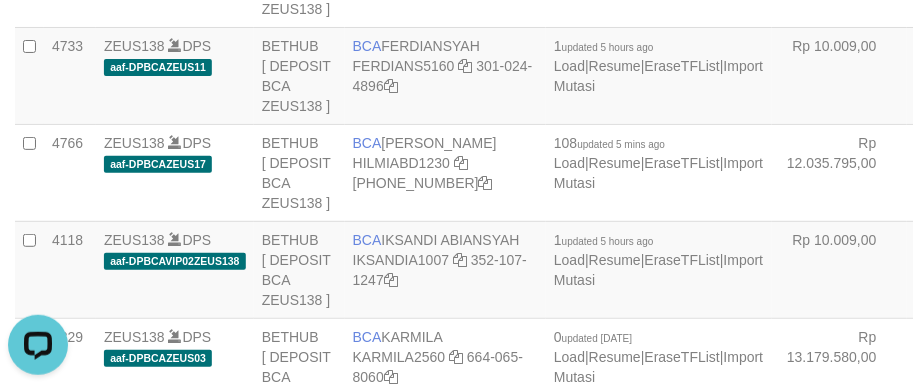 scroll, scrollTop: 0, scrollLeft: 0, axis: both 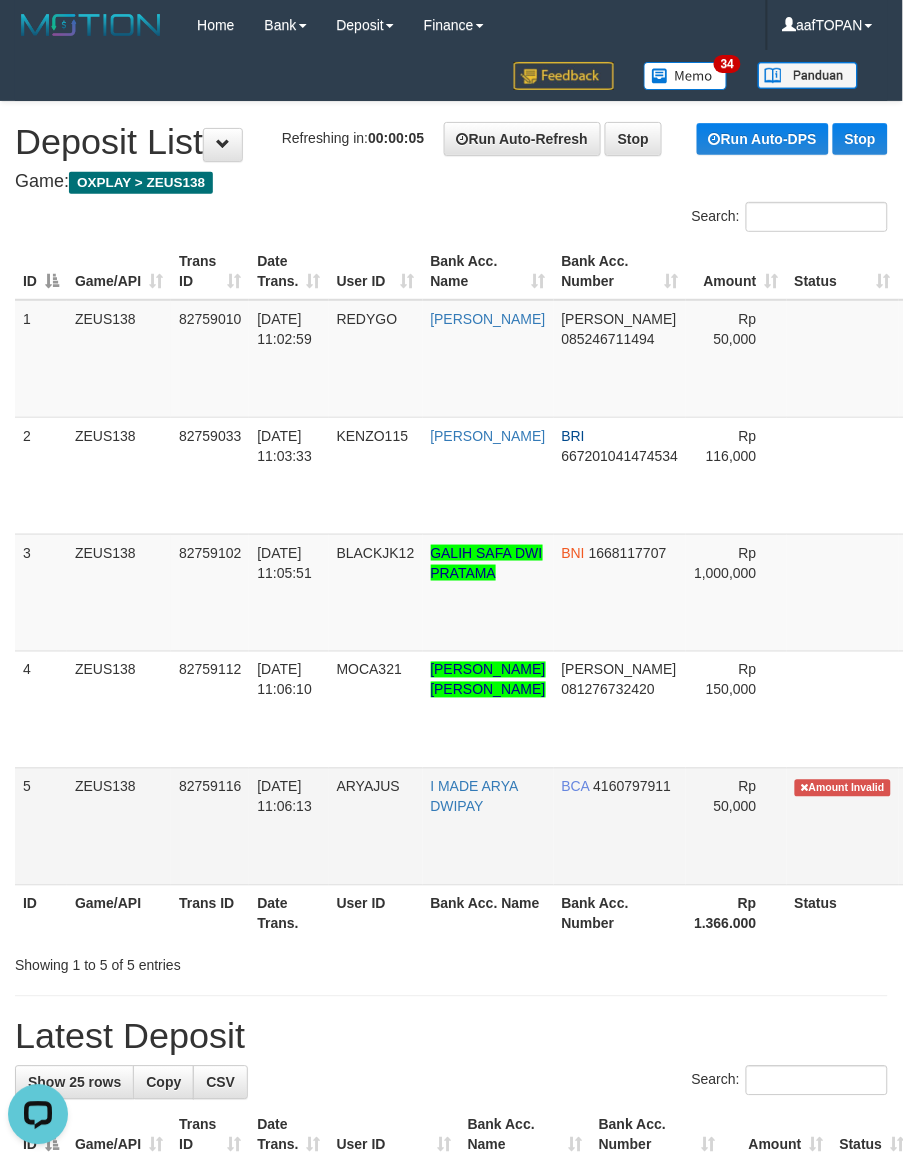 click on "I MADE ARYA DWIPAY" at bounding box center (488, 826) 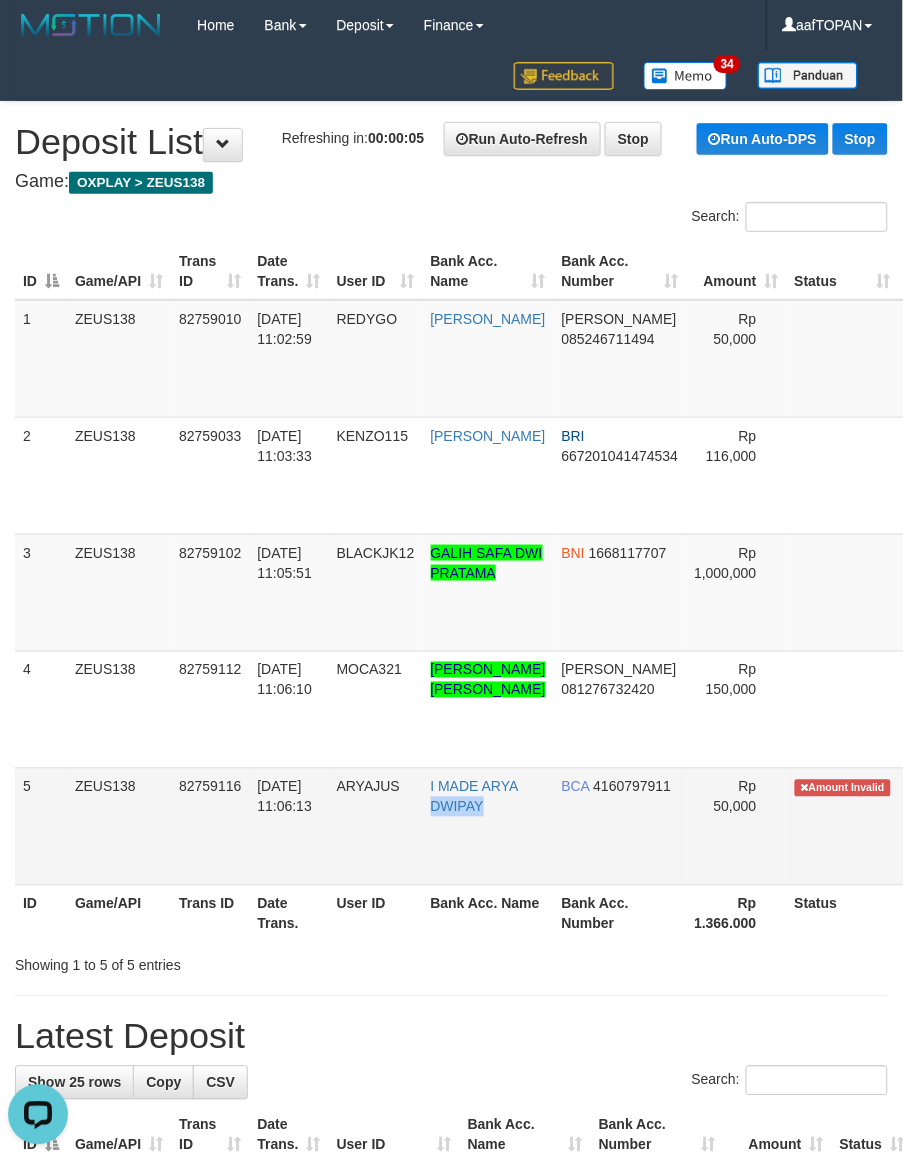 click on "I MADE ARYA DWIPAY" at bounding box center (488, 826) 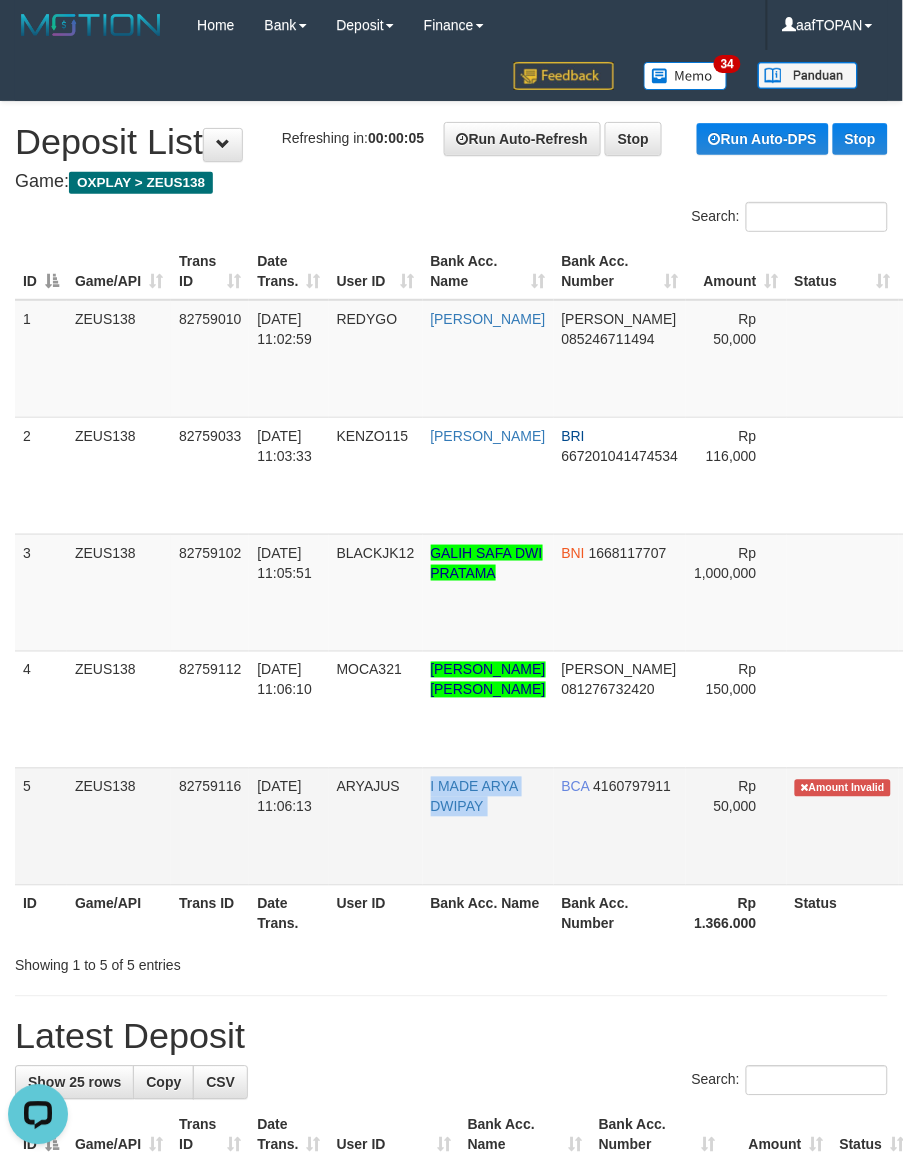 click on "I MADE ARYA DWIPAY" at bounding box center [488, 826] 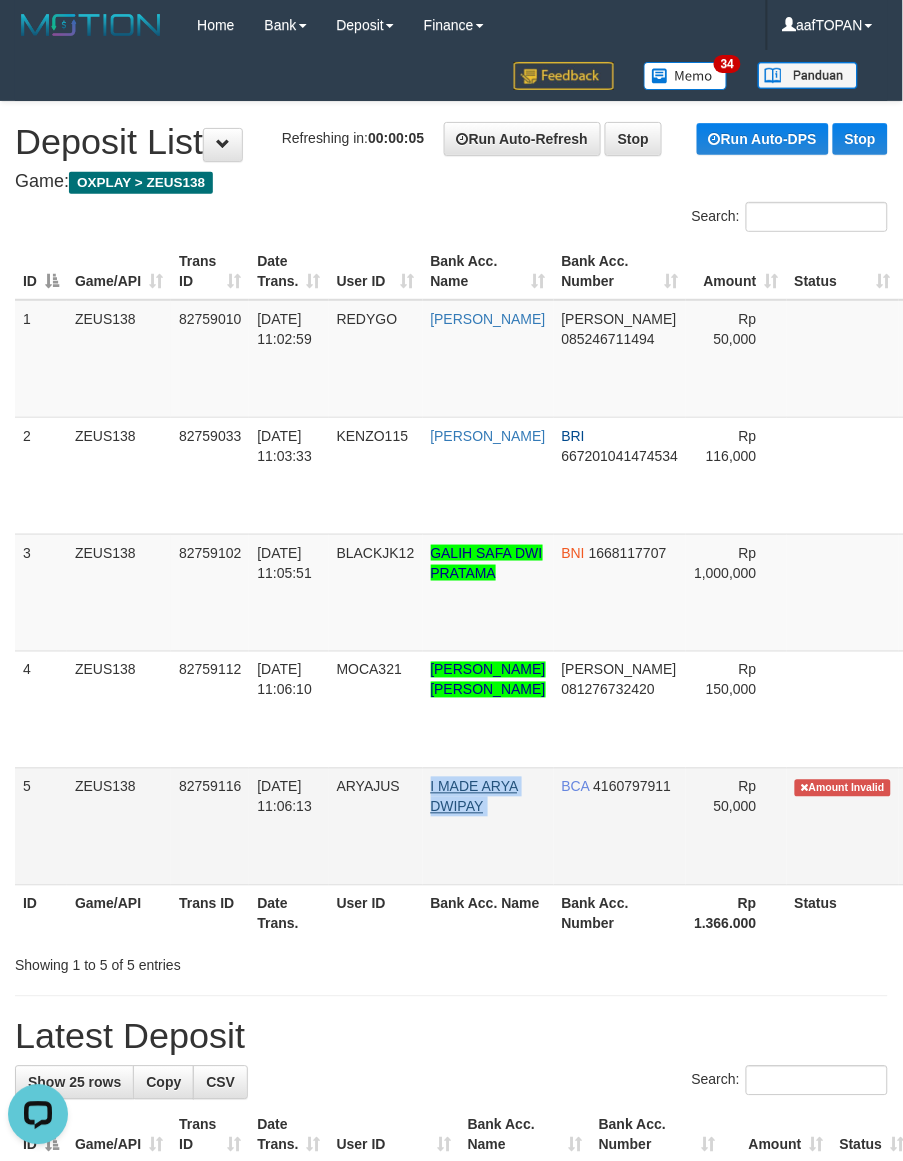 copy on "I MADE ARYA DWIPAY" 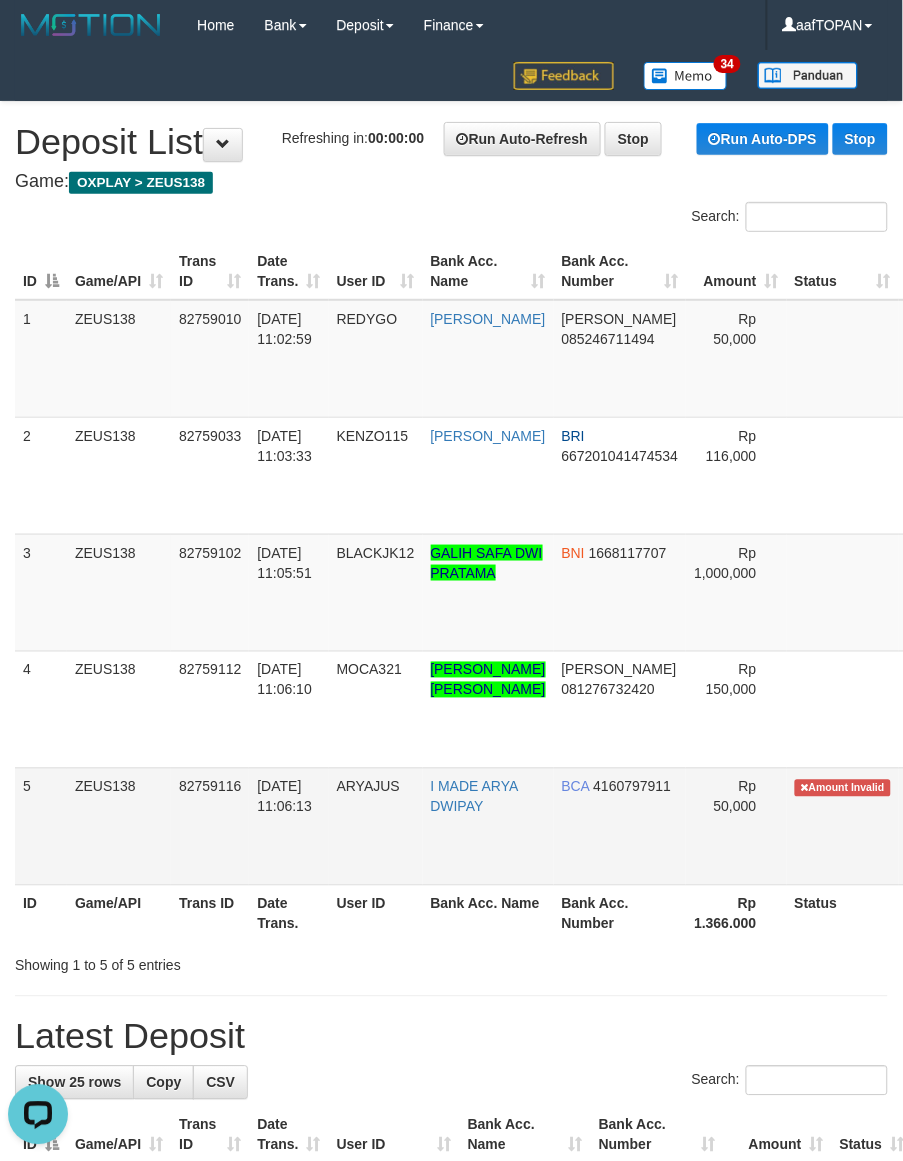 click on "ARYAJUS" at bounding box center [376, 826] 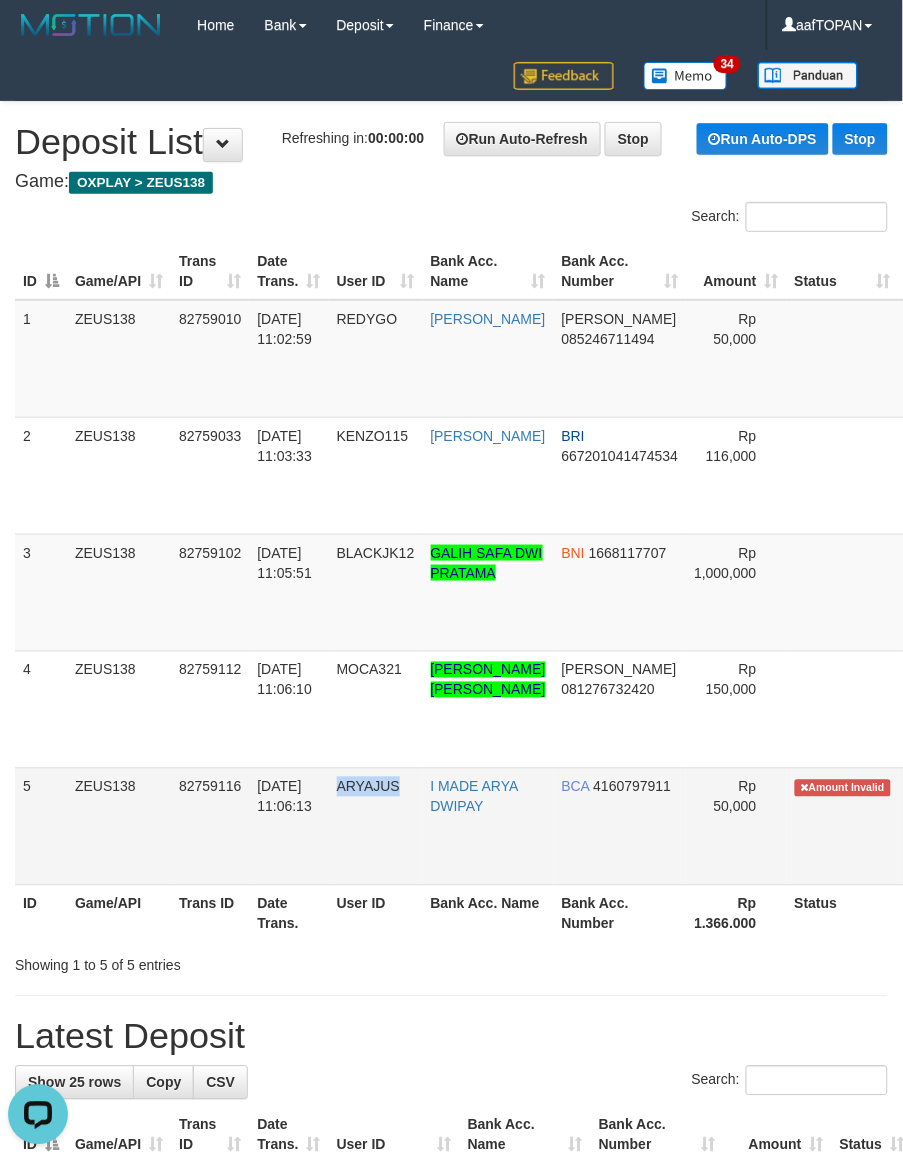 click on "ARYAJUS" at bounding box center [376, 826] 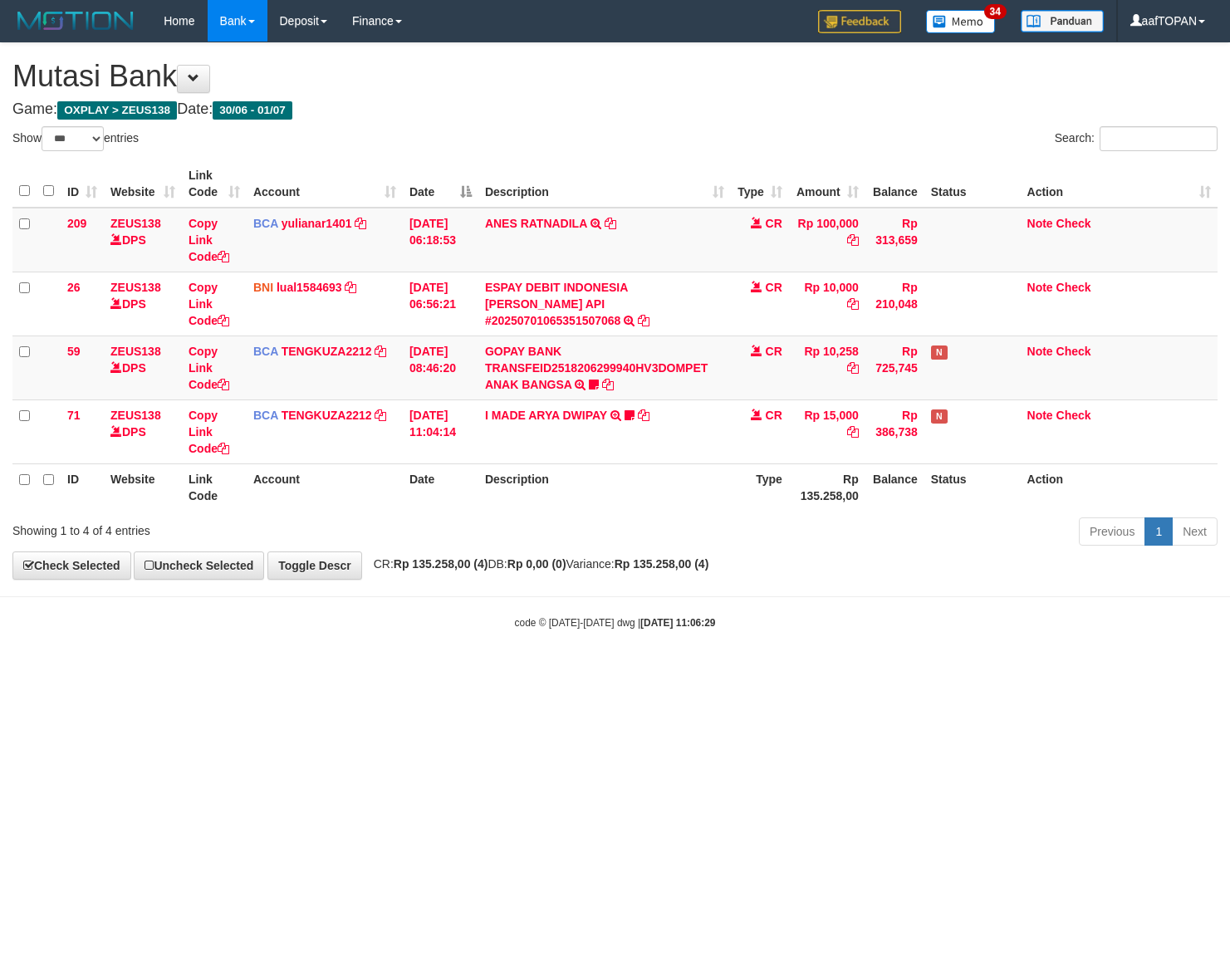 select on "***" 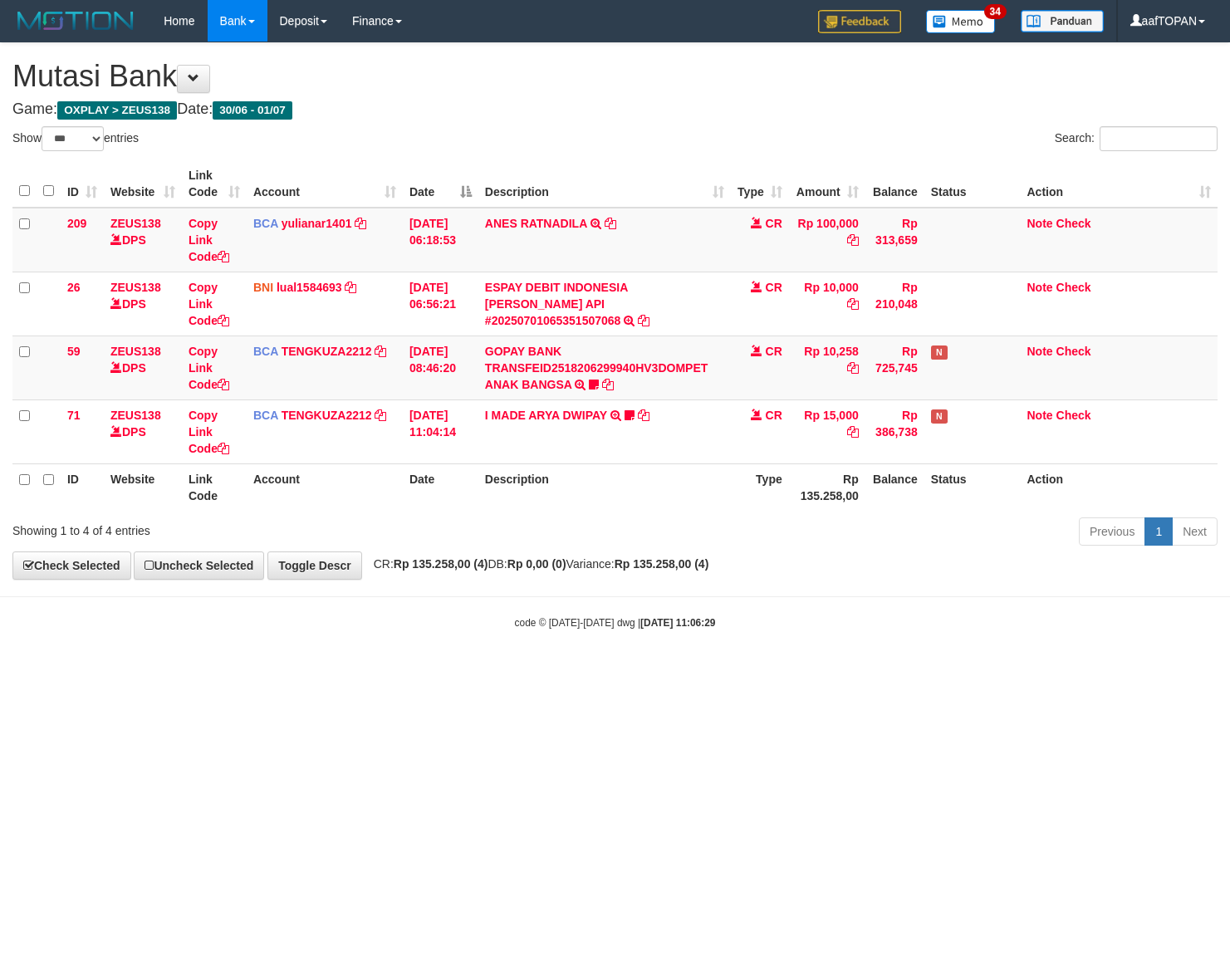 scroll, scrollTop: 0, scrollLeft: 0, axis: both 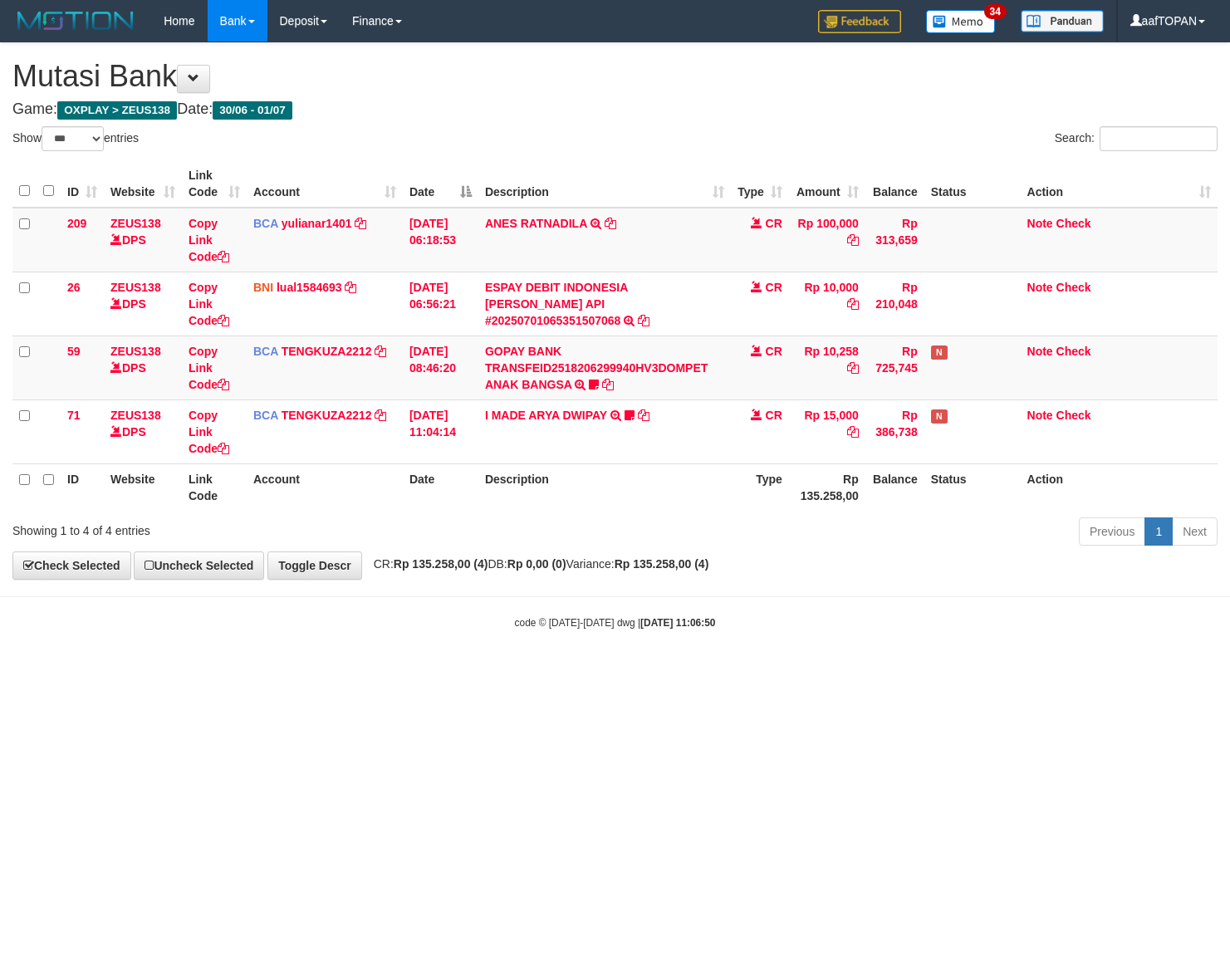 select on "***" 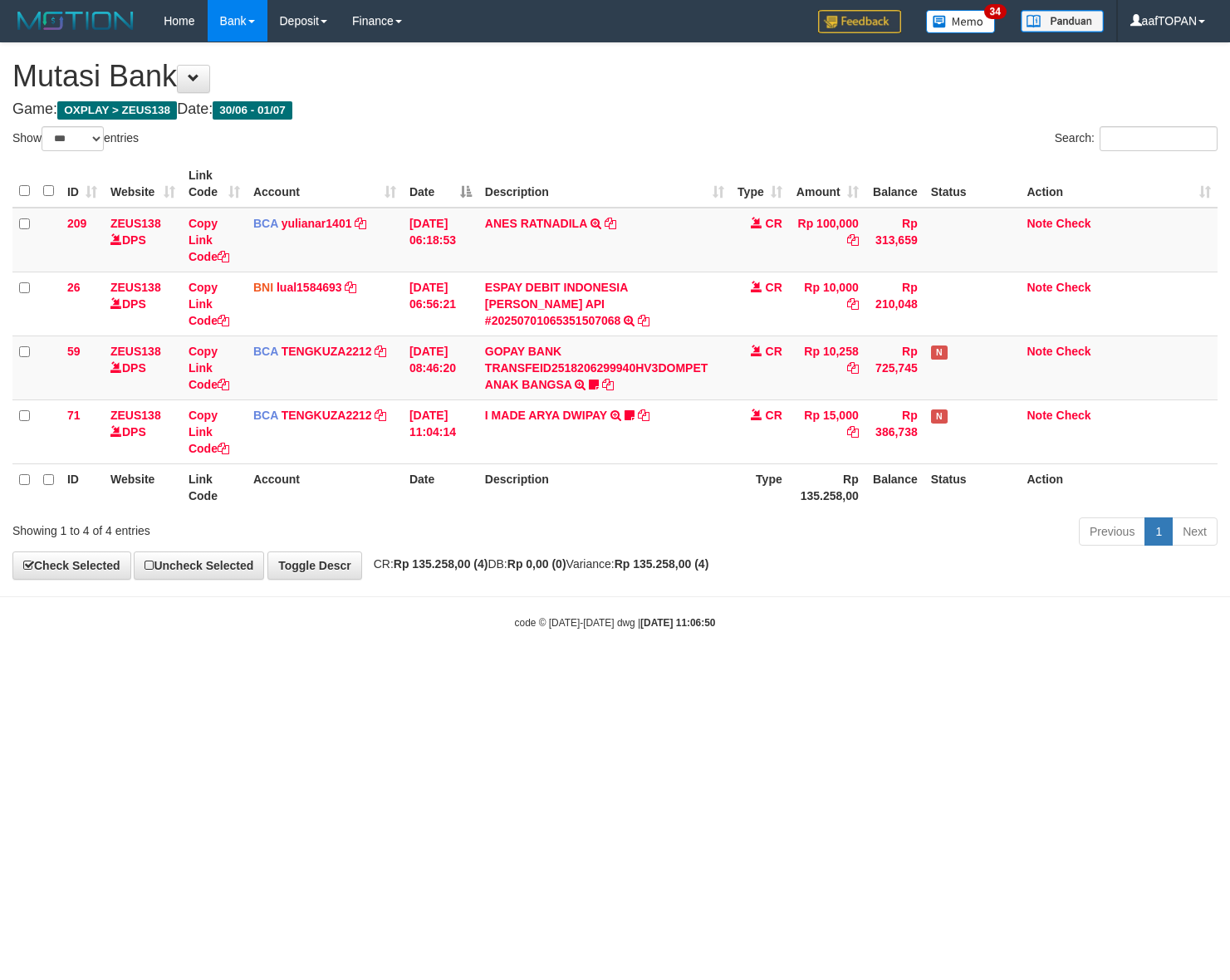 scroll, scrollTop: 0, scrollLeft: 0, axis: both 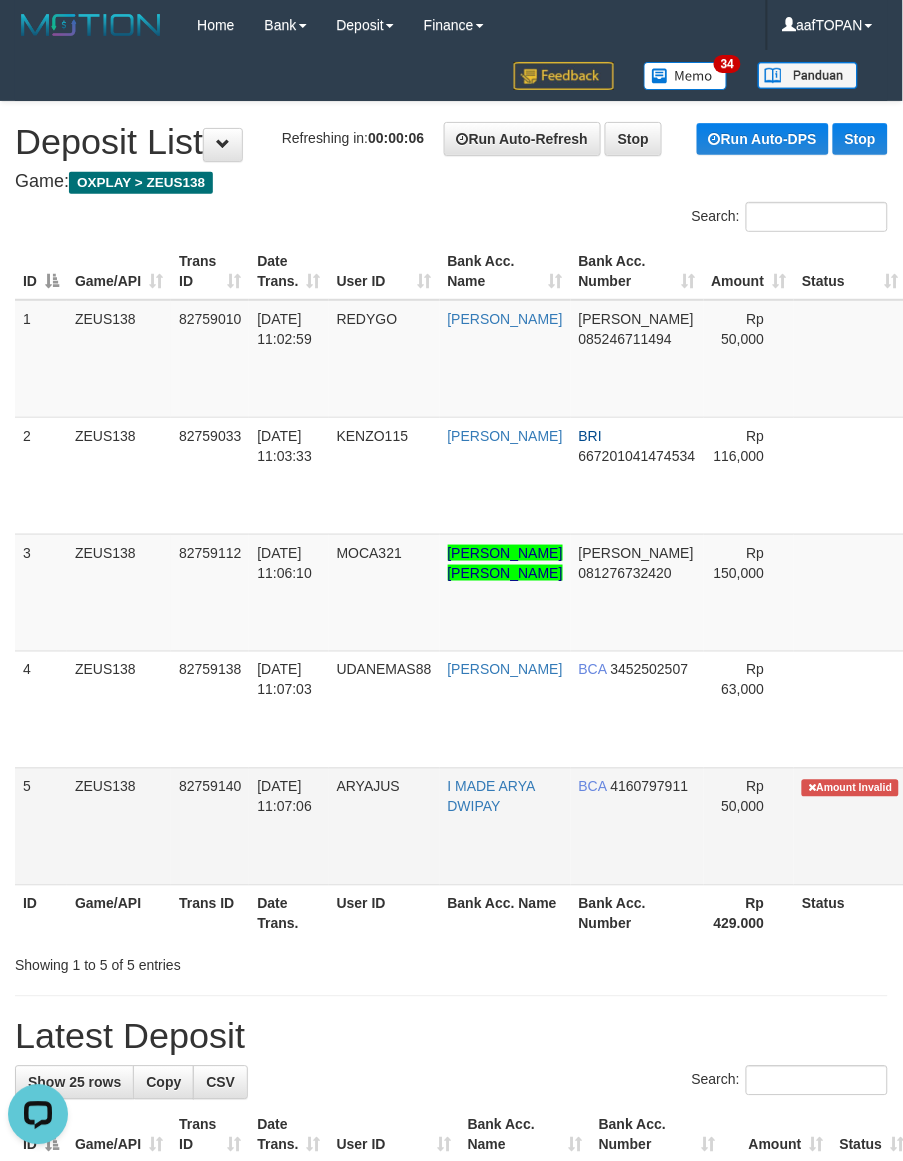 click on "I MADE ARYA DWIPAY" at bounding box center (505, 826) 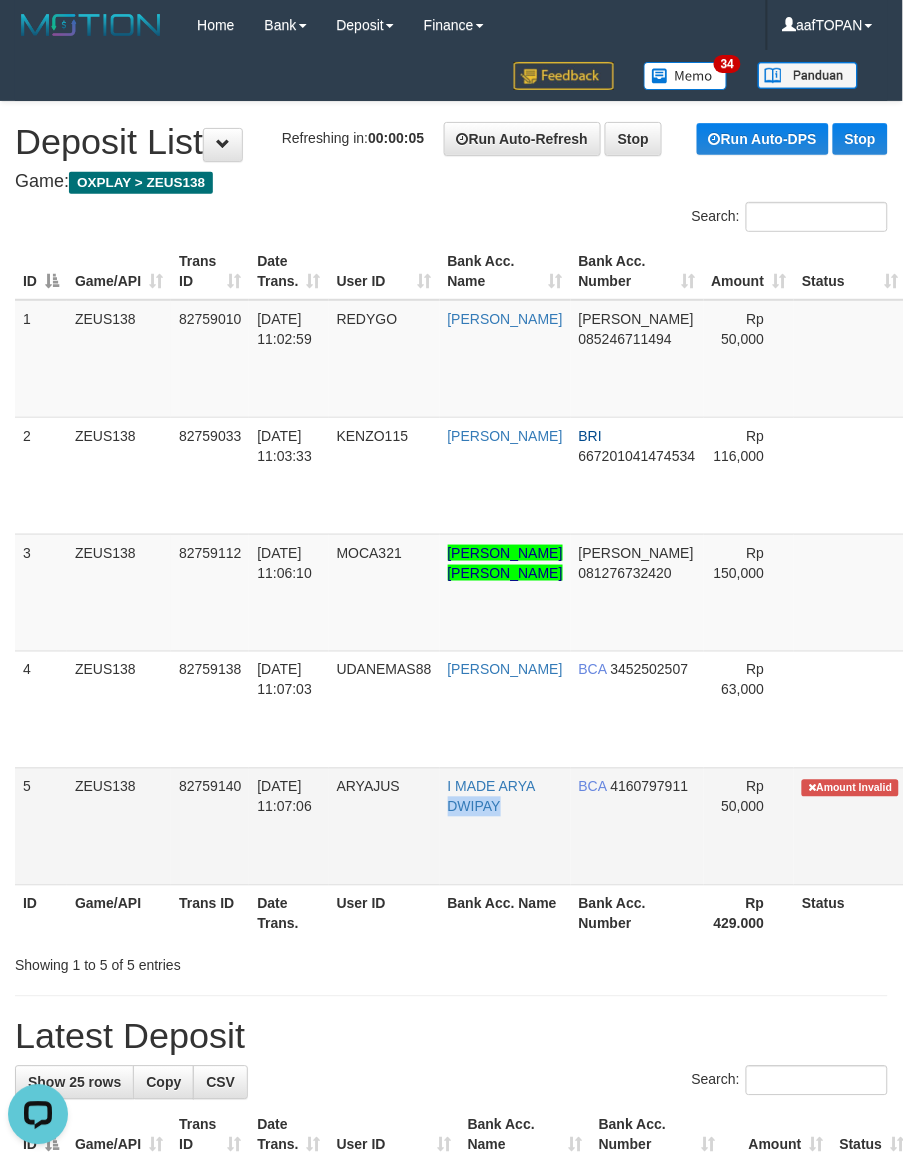 click on "I MADE ARYA DWIPAY" at bounding box center [505, 826] 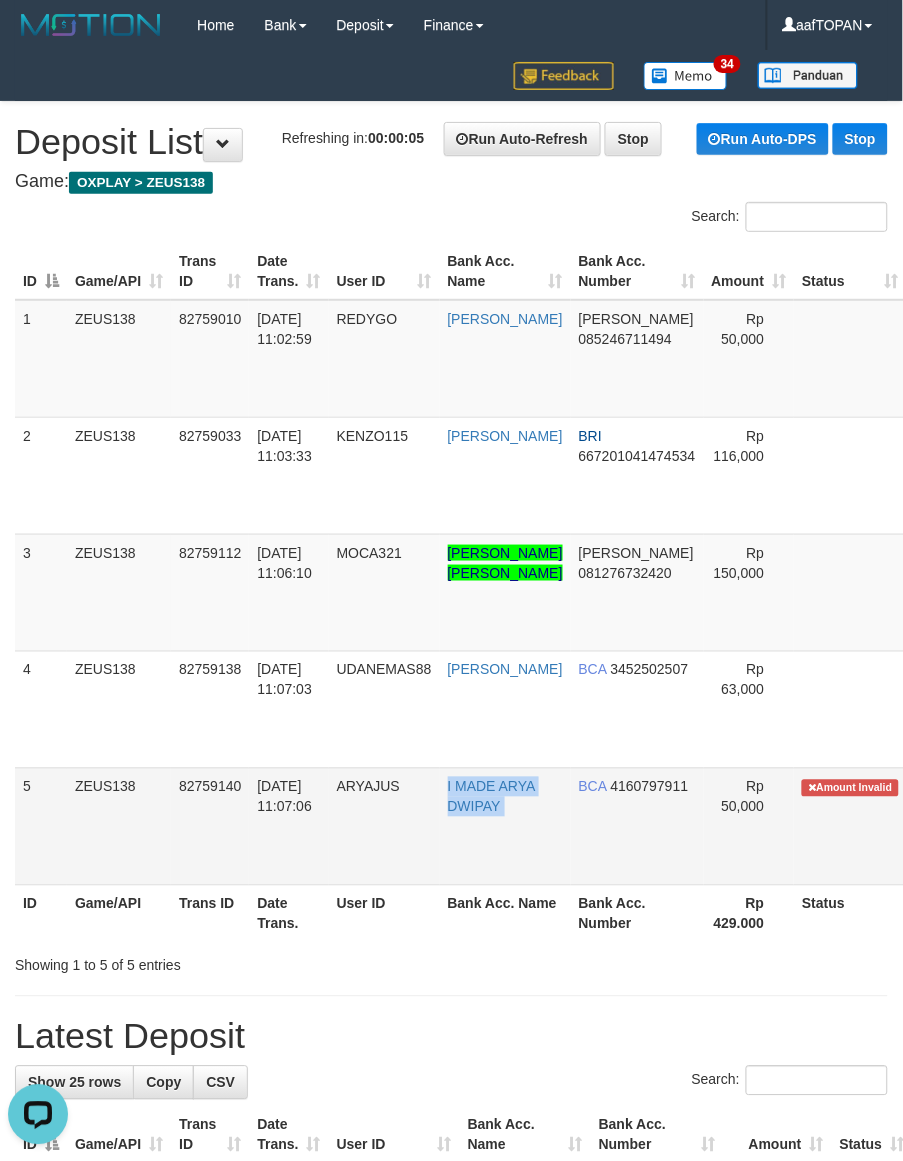 click on "I MADE ARYA DWIPAY" at bounding box center (505, 826) 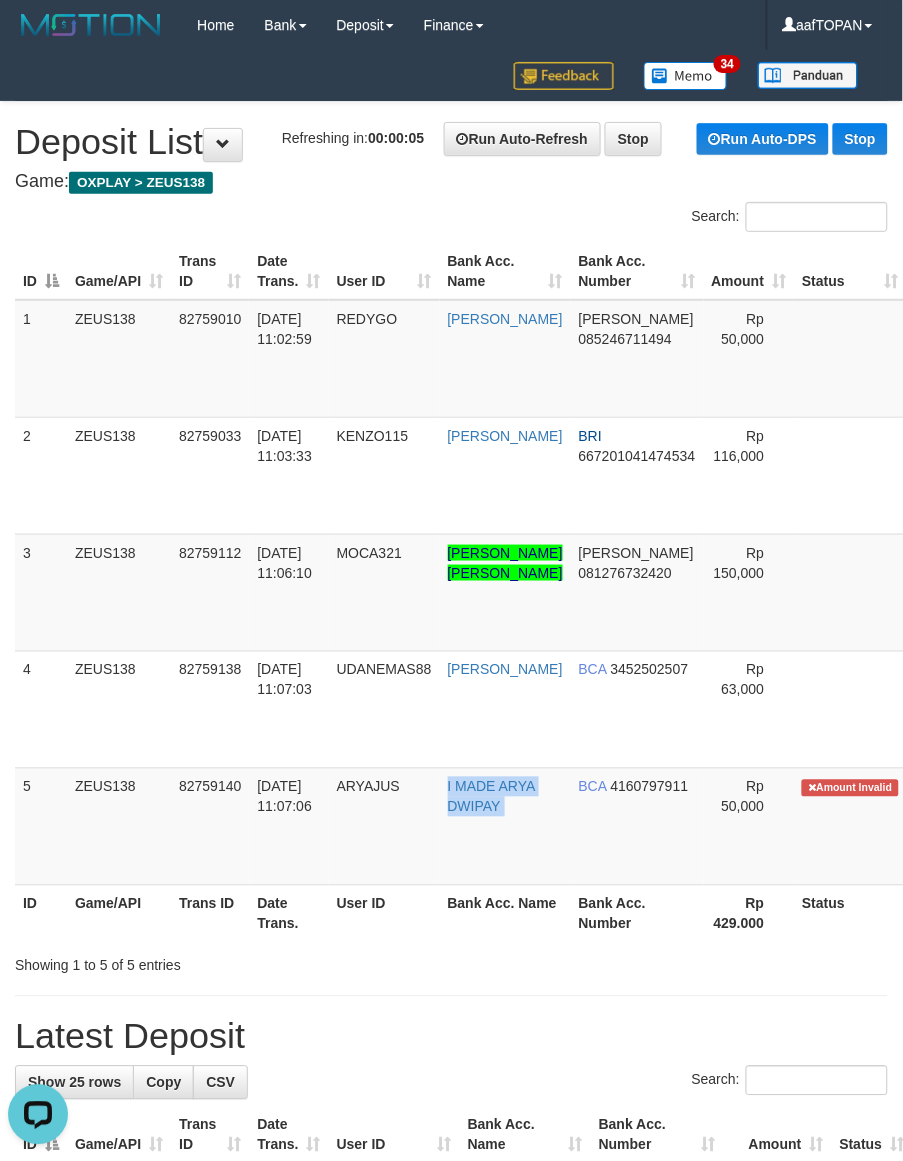 copy on "I MADE ARYA DWIPAY" 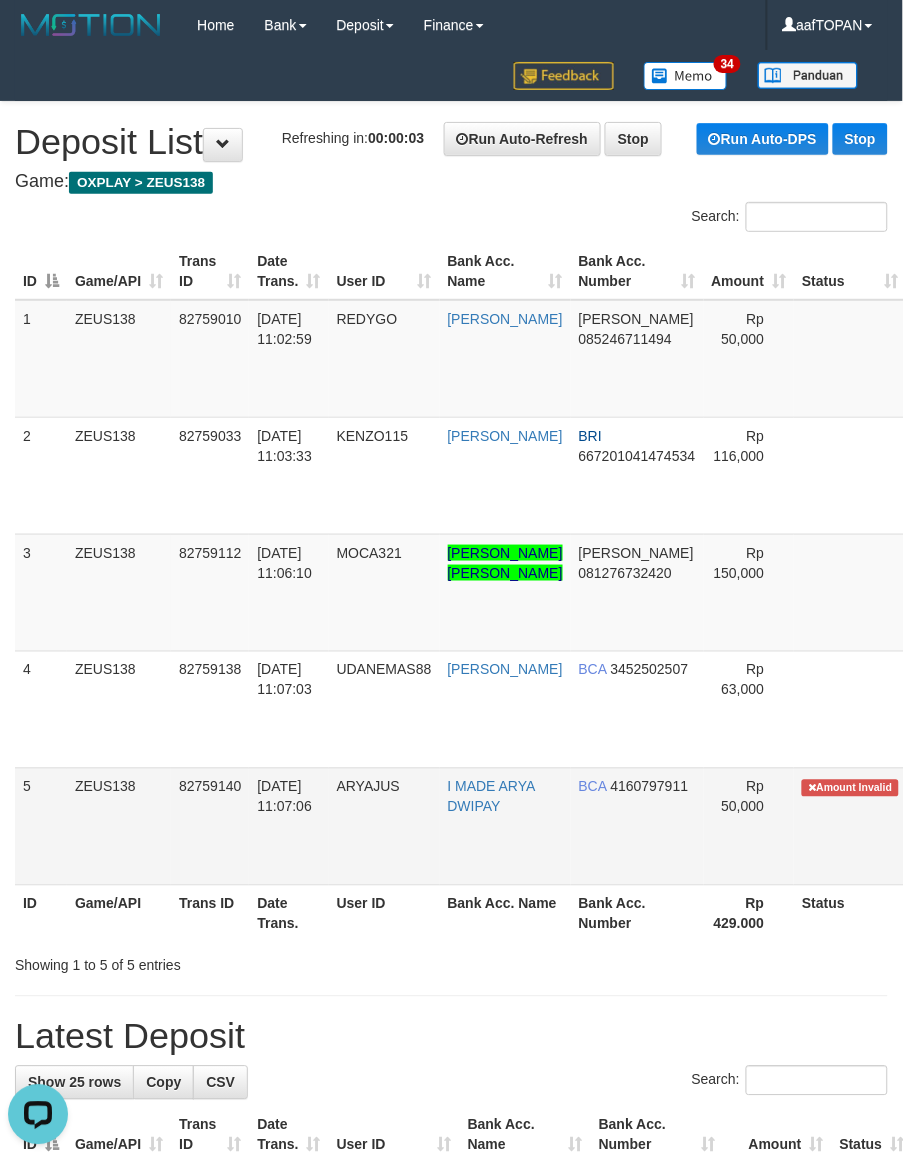 click on "ARYAJUS" at bounding box center [384, 826] 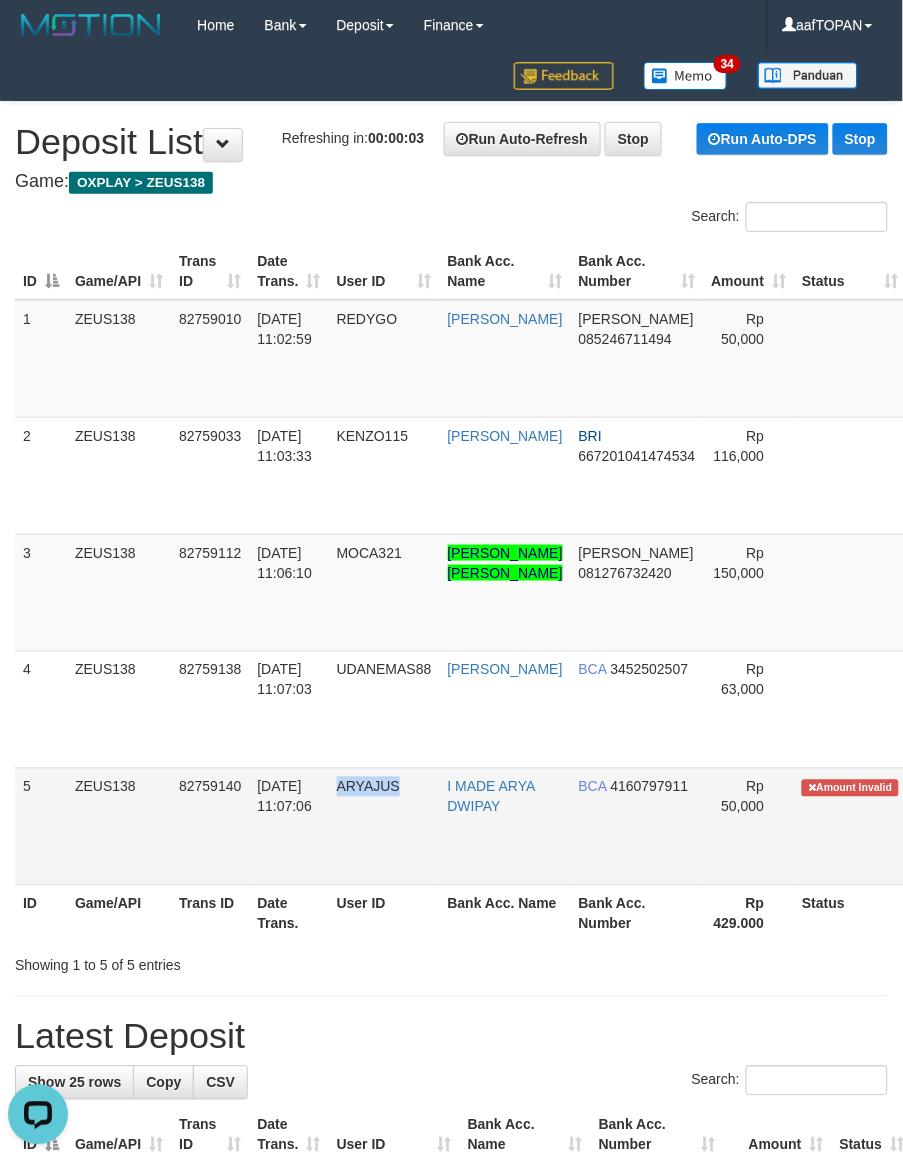 click on "ARYAJUS" at bounding box center [384, 826] 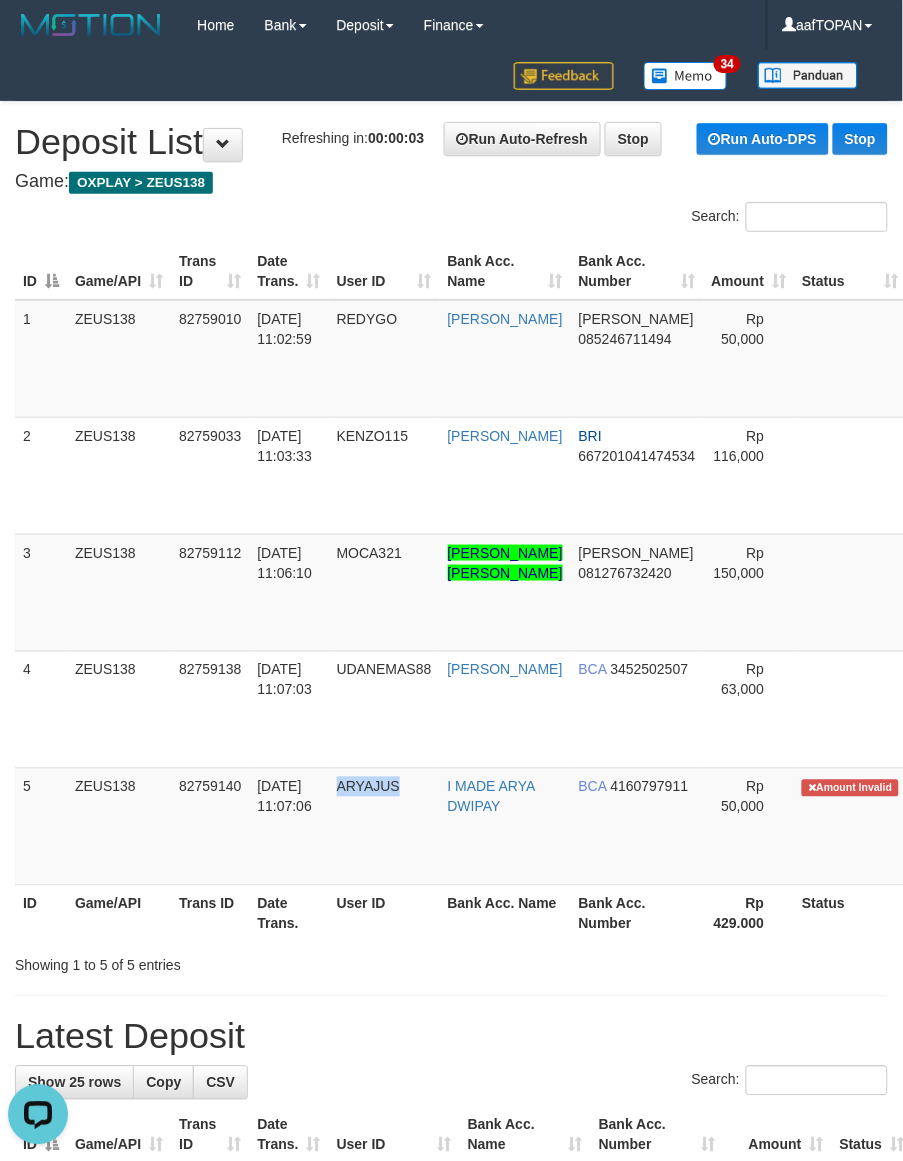 copy on "ARYAJUS" 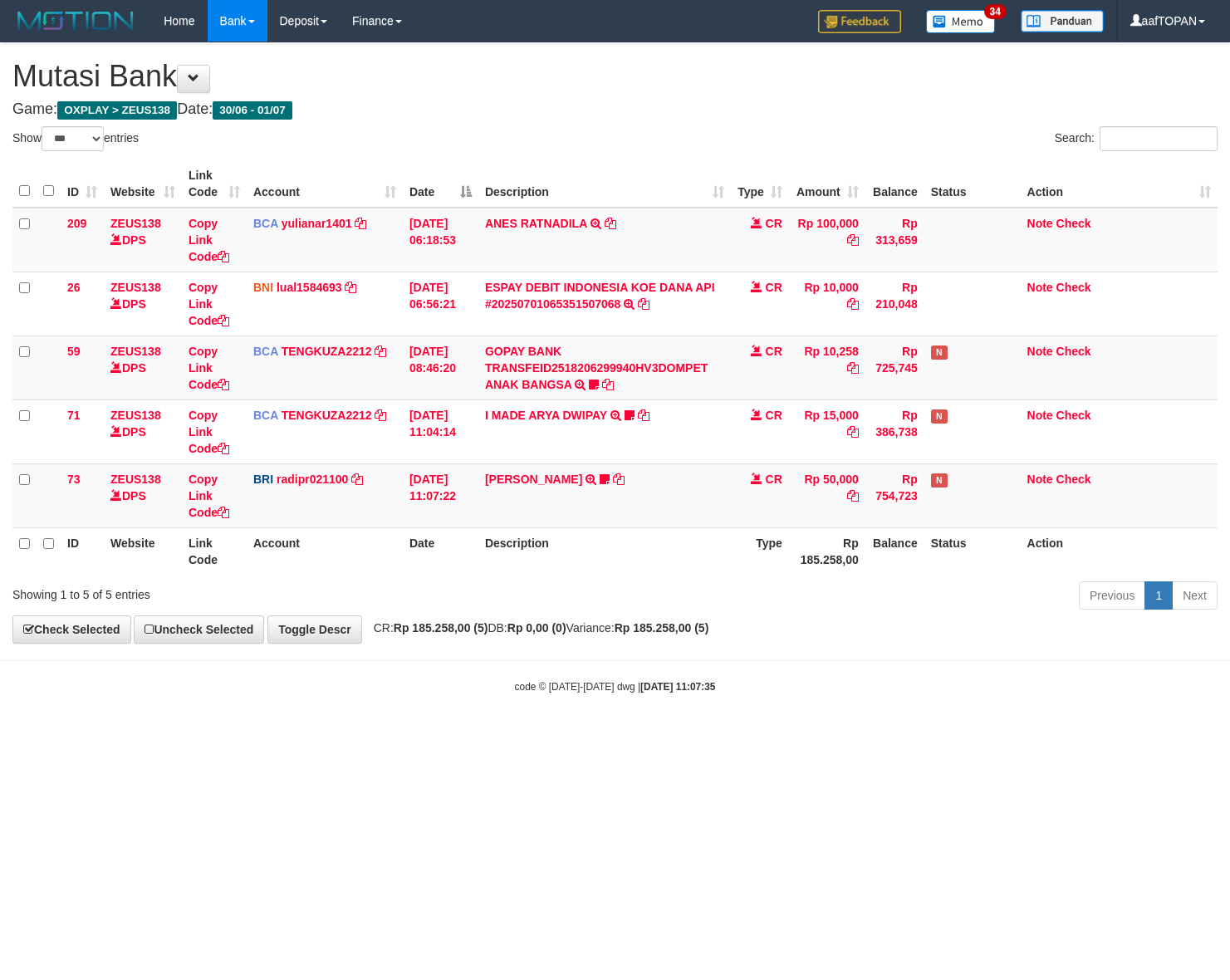 select on "***" 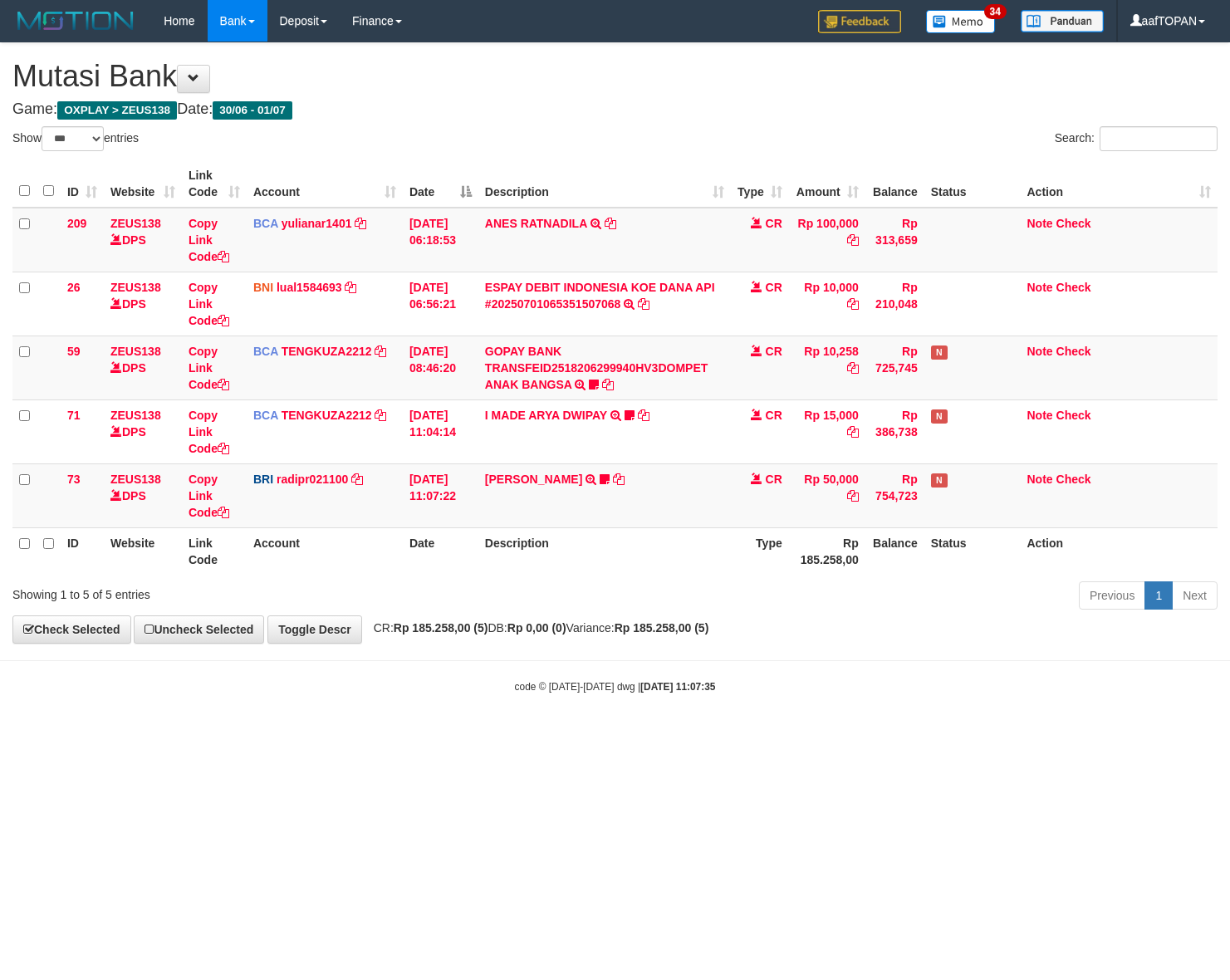 scroll, scrollTop: 0, scrollLeft: 0, axis: both 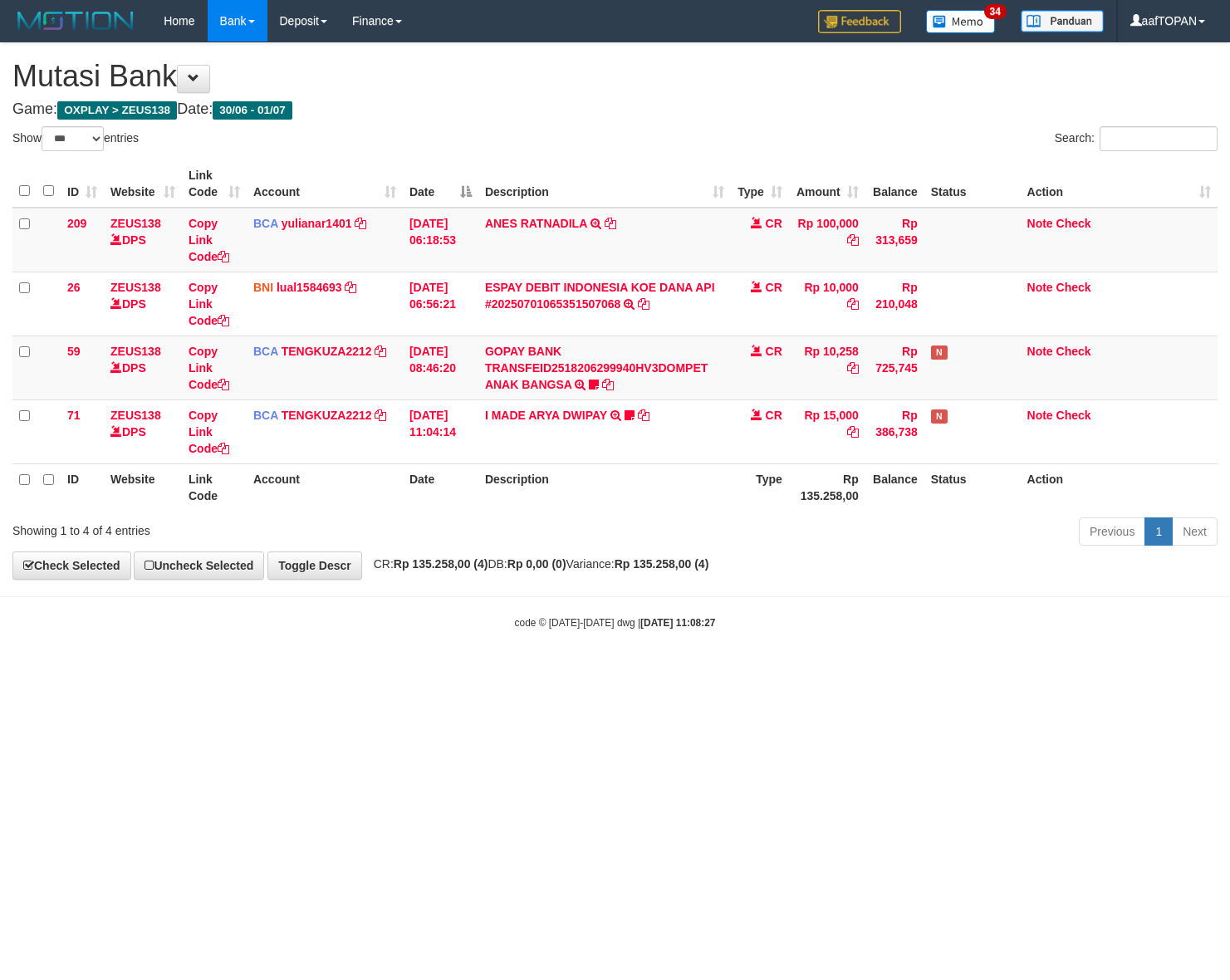 select on "***" 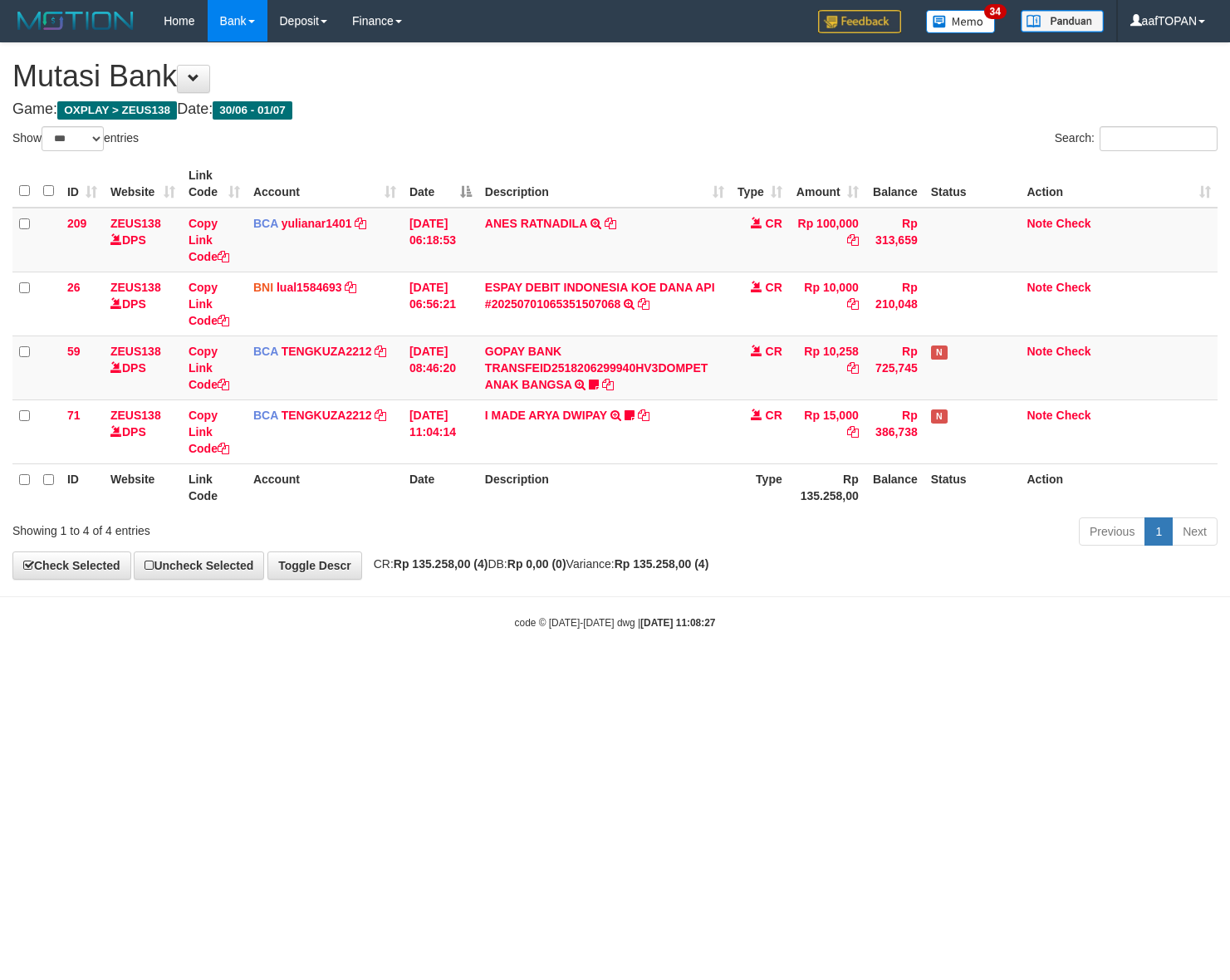 scroll, scrollTop: 0, scrollLeft: 0, axis: both 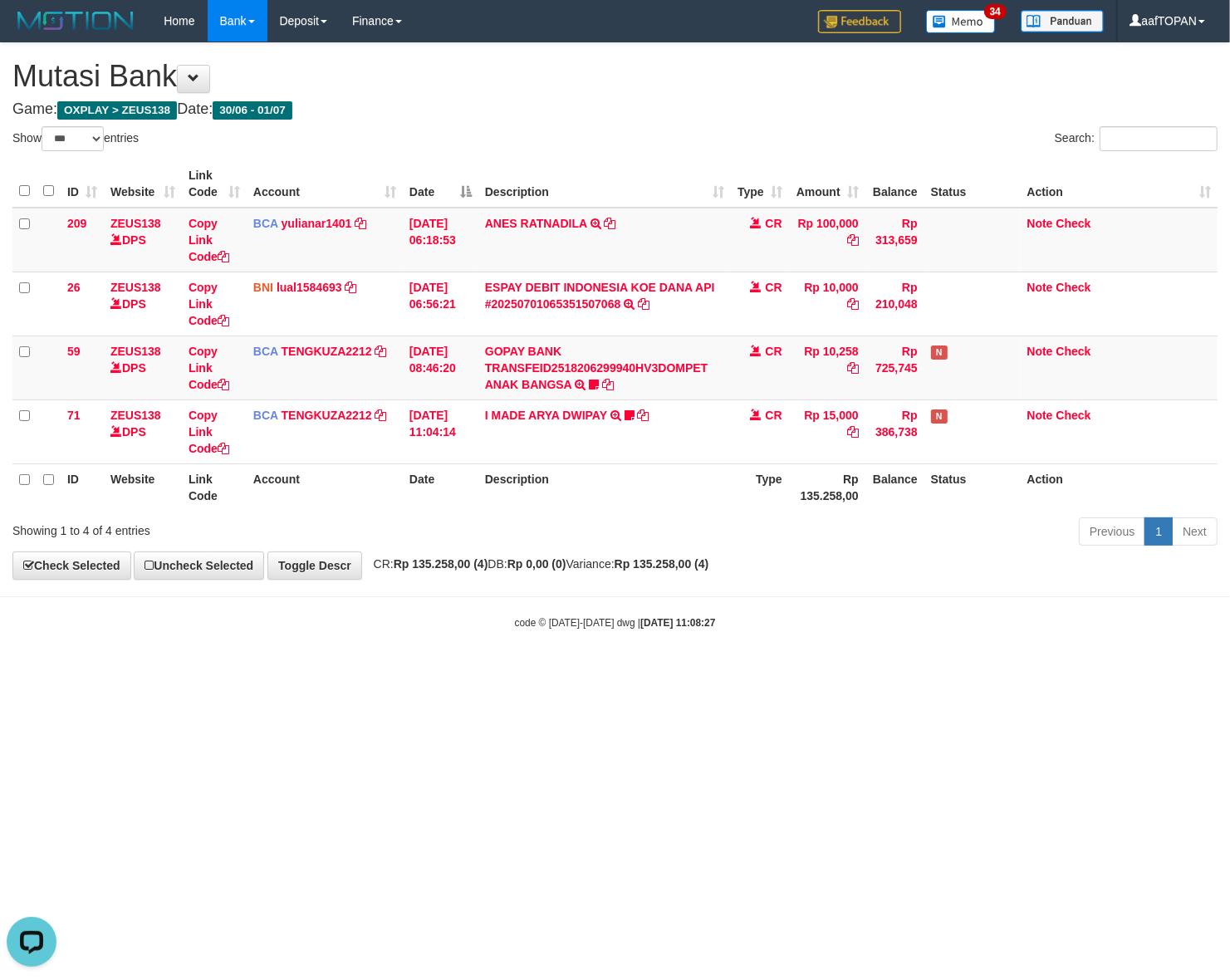 click on "Description" at bounding box center [605, 487] 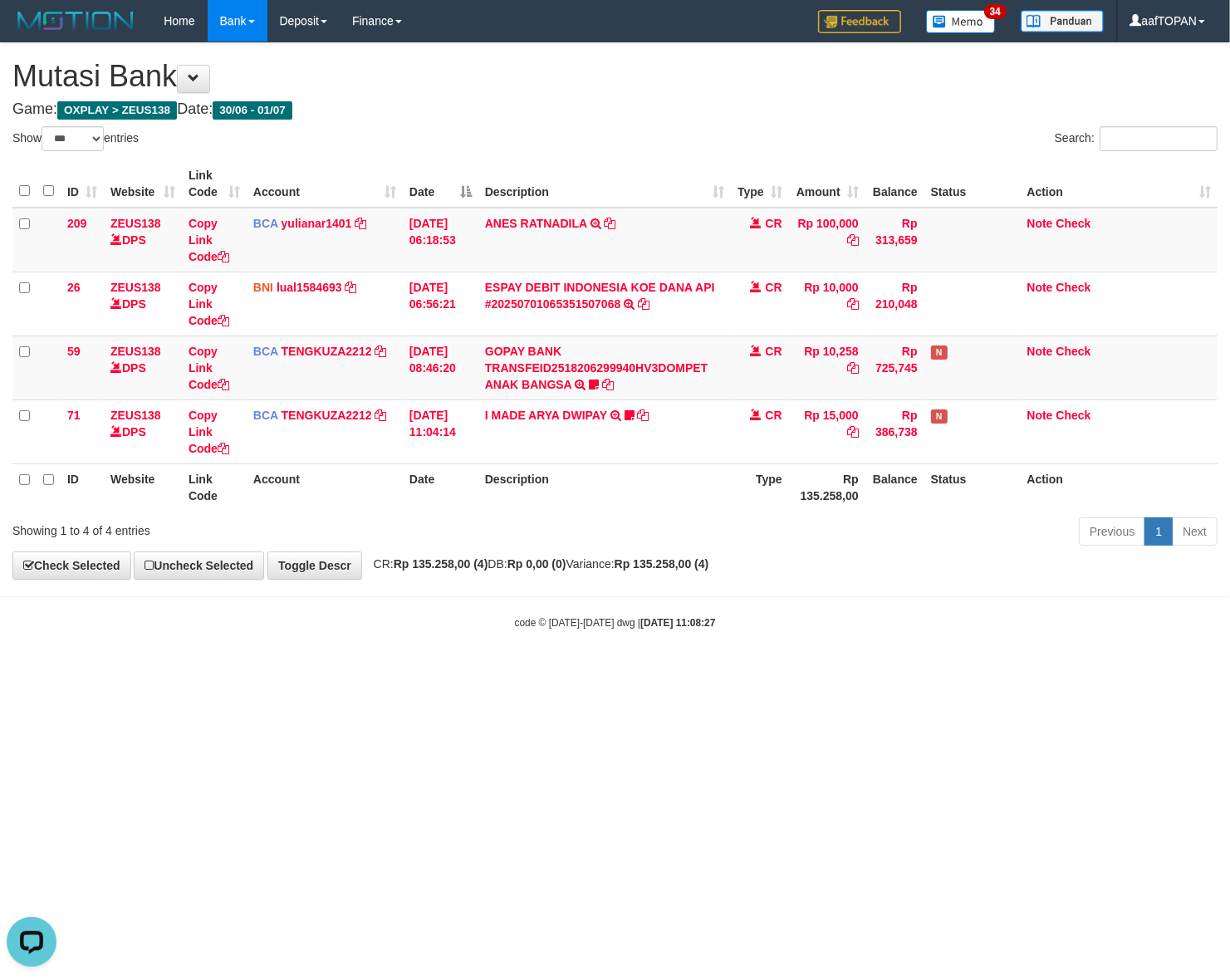 click on "Toggle navigation
Home
Bank
Account List
Load
By Website
Group
[OXPLAY]													ZEUS138
By Load Group (DPS)" at bounding box center [615, 336] 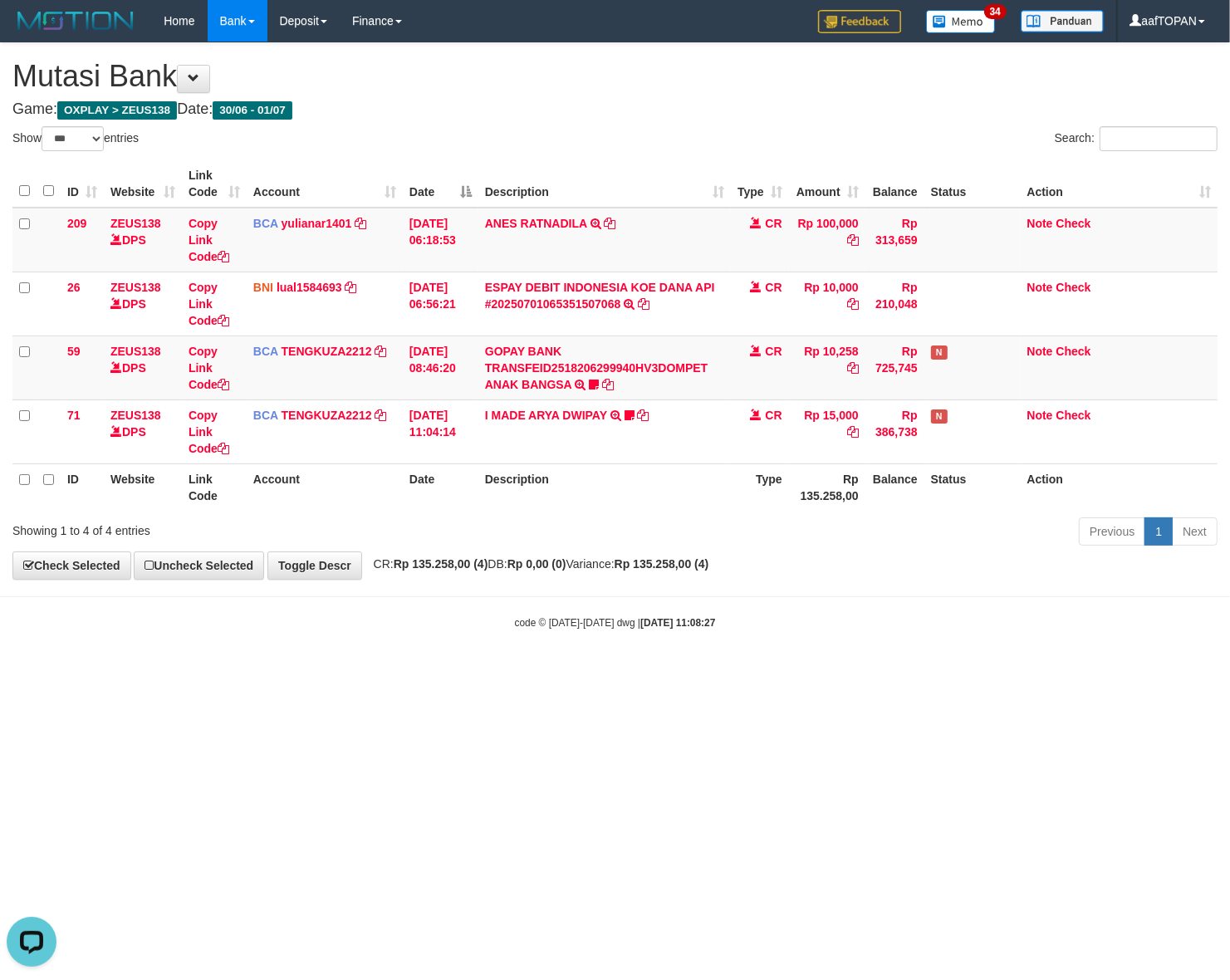 click on "code © 2012-2018 dwg |  2025/07/01 11:08:27" at bounding box center [615, 622] 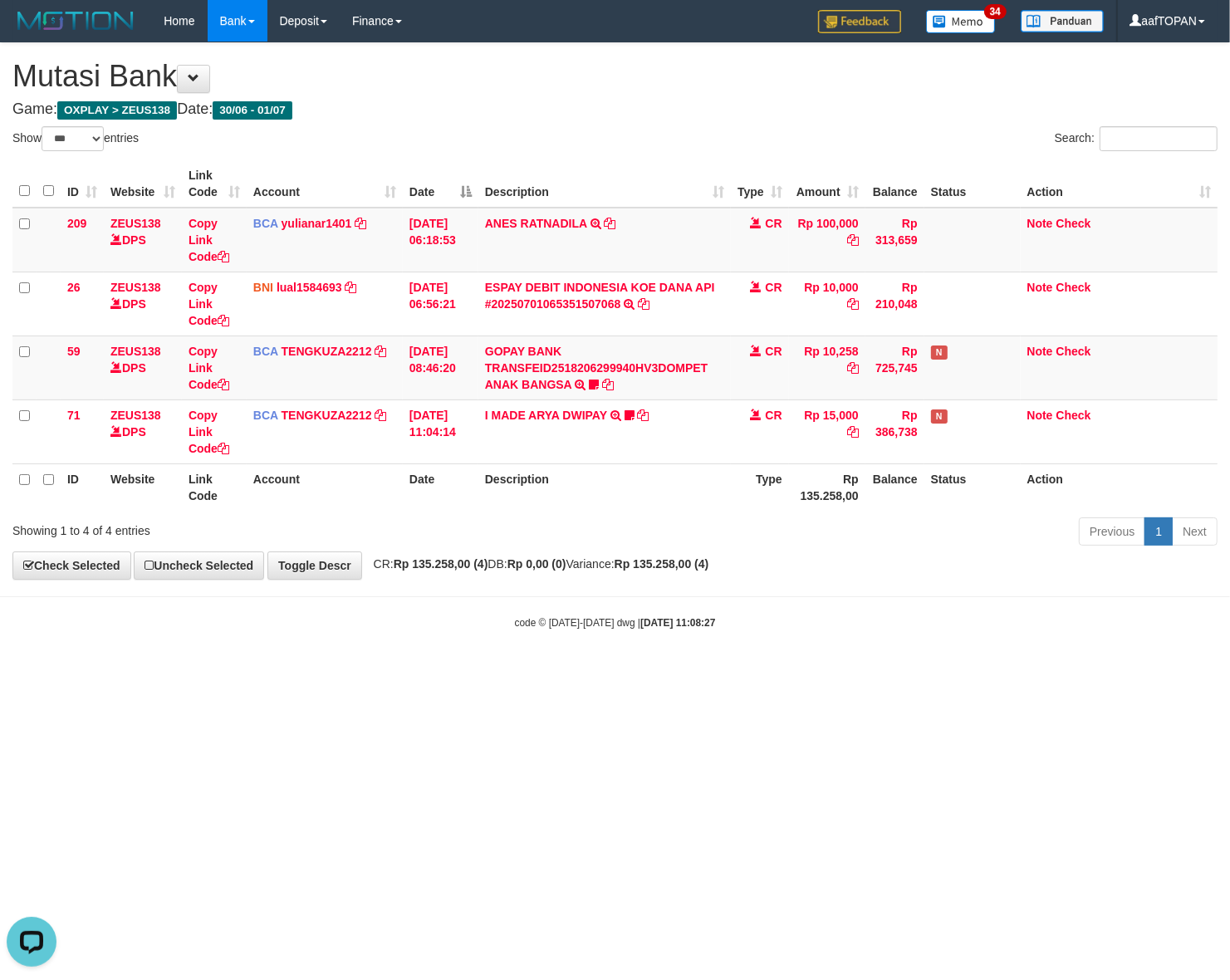 click on "Previous 1 Next" at bounding box center (871, 533) 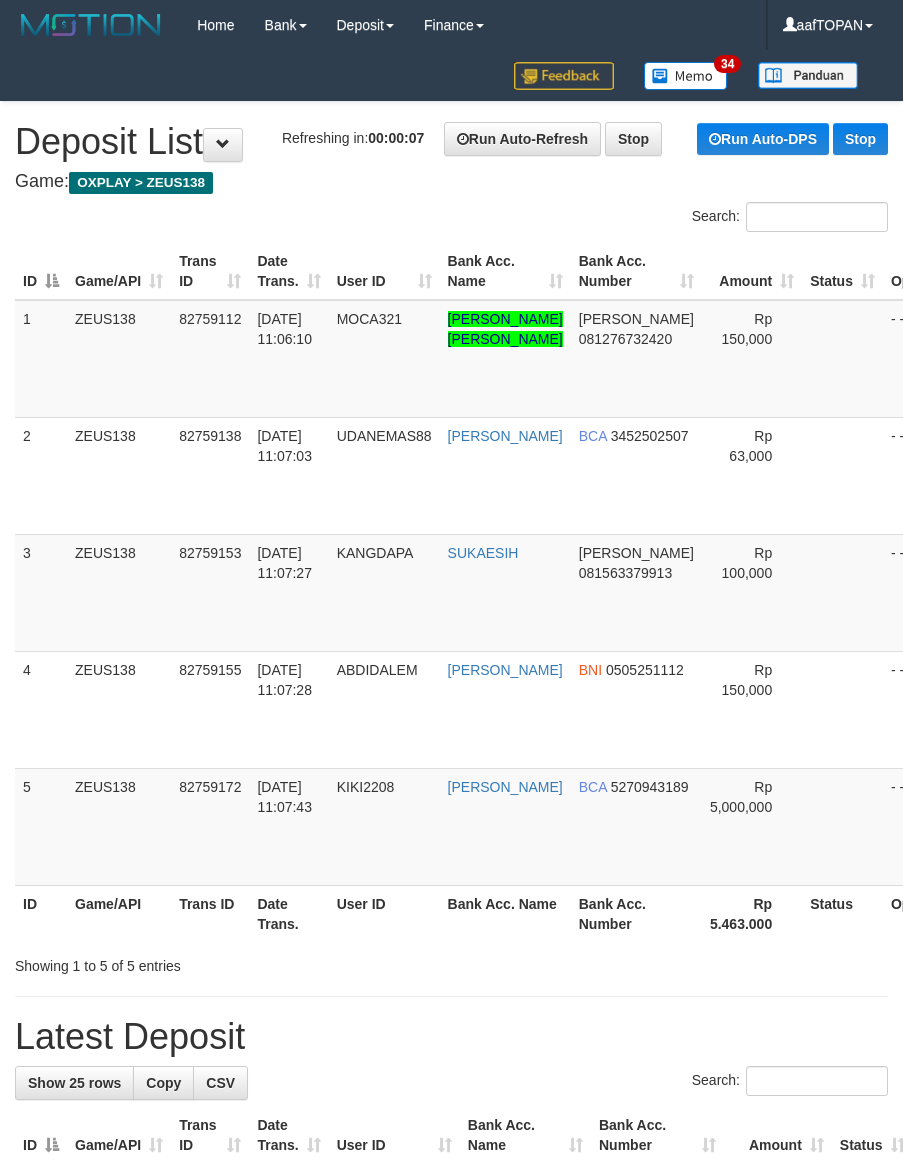 scroll, scrollTop: 0, scrollLeft: 0, axis: both 